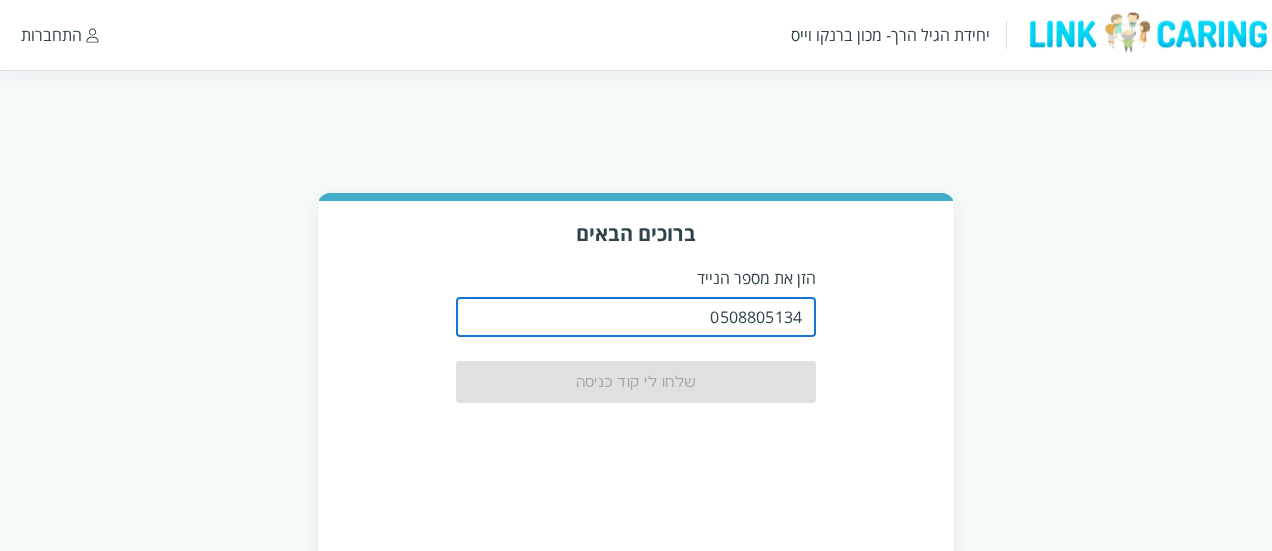 scroll, scrollTop: 0, scrollLeft: 0, axis: both 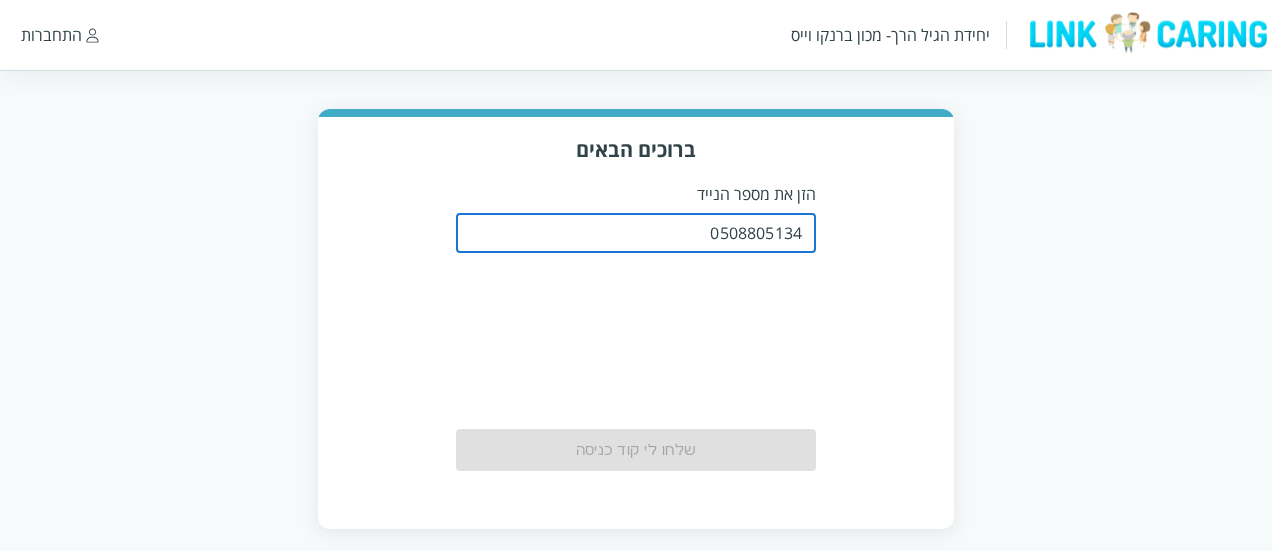 type on "0508805134" 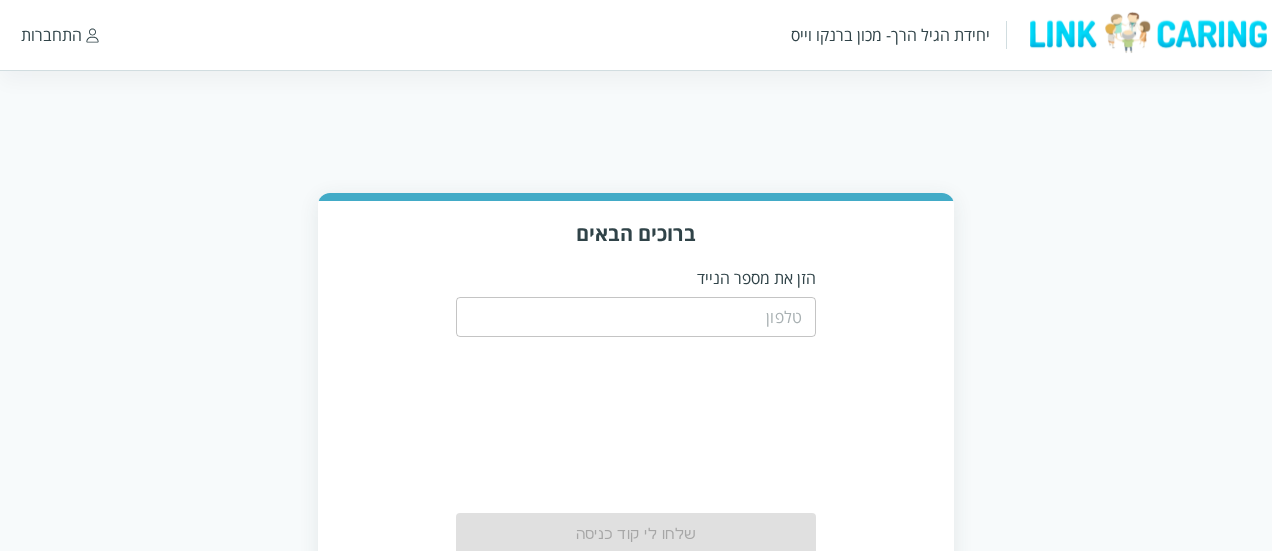 scroll, scrollTop: 0, scrollLeft: 0, axis: both 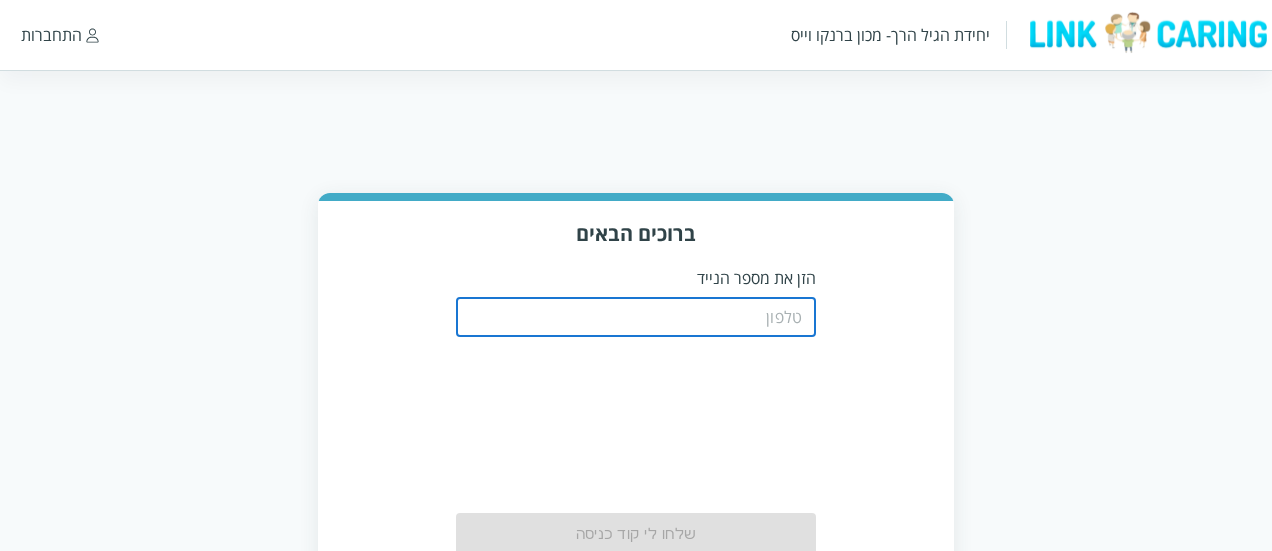 click at bounding box center (636, 317) 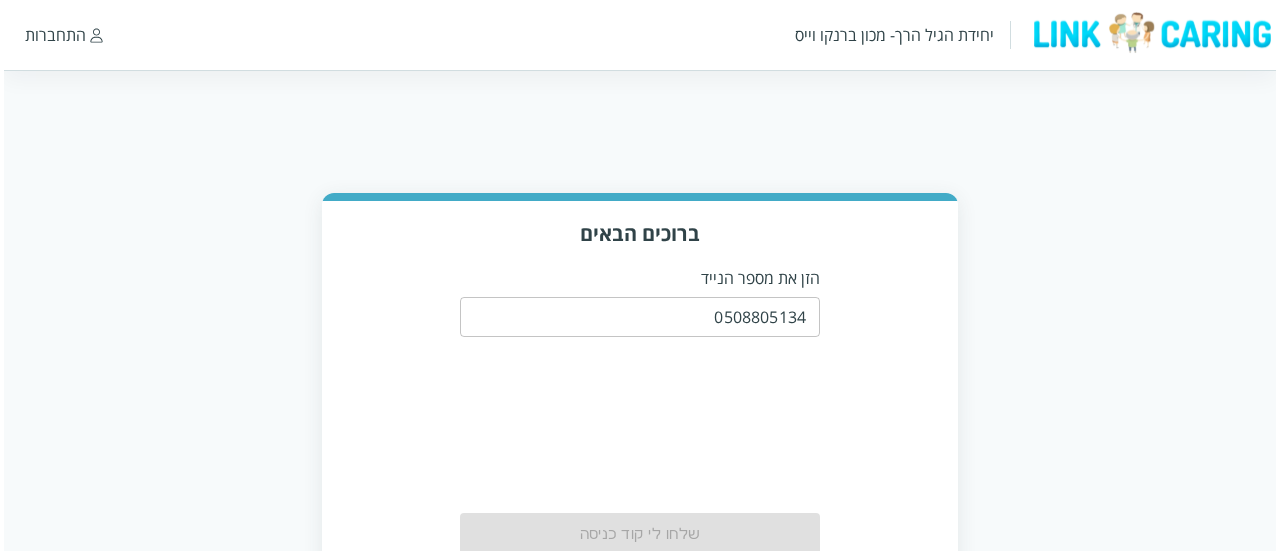 scroll, scrollTop: 102, scrollLeft: 0, axis: vertical 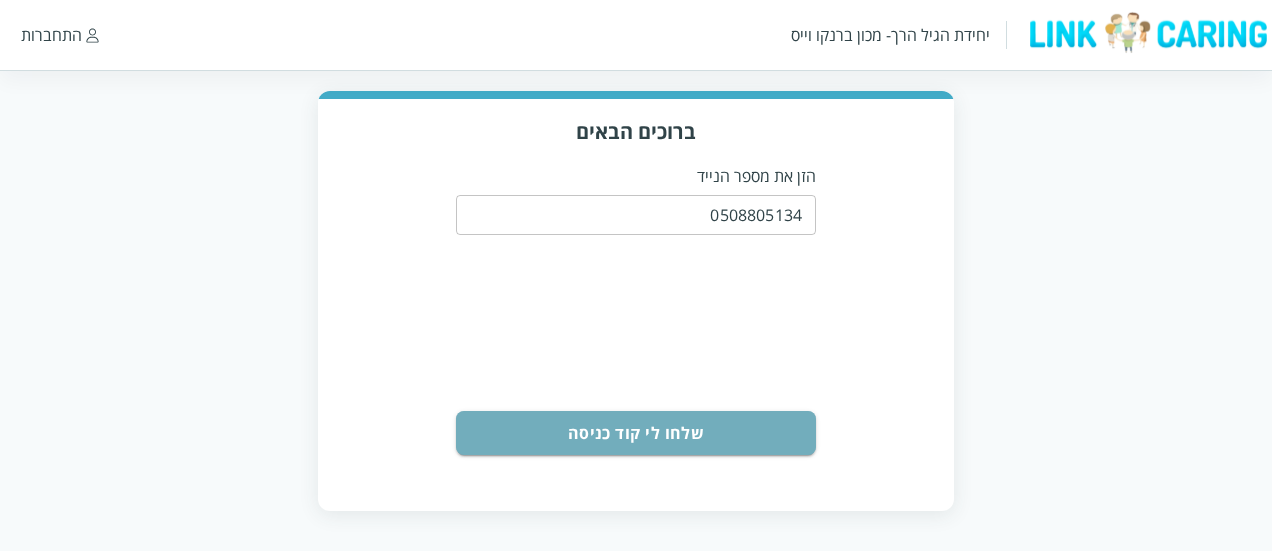 click on "שלחו לי קוד כניסה" at bounding box center (636, 433) 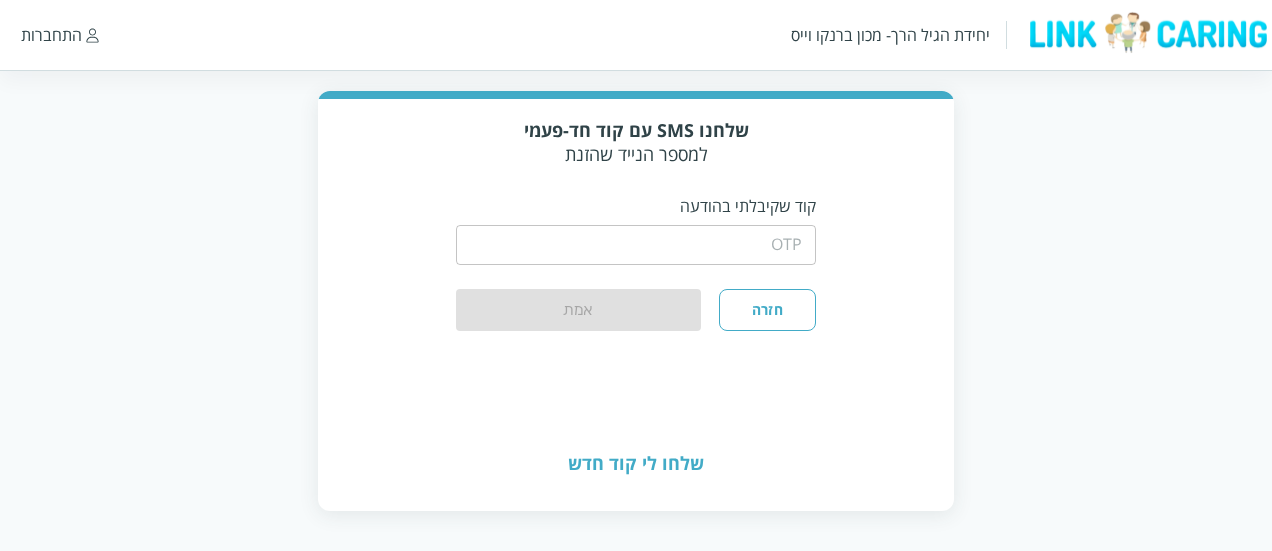 click on "​" at bounding box center [636, 243] 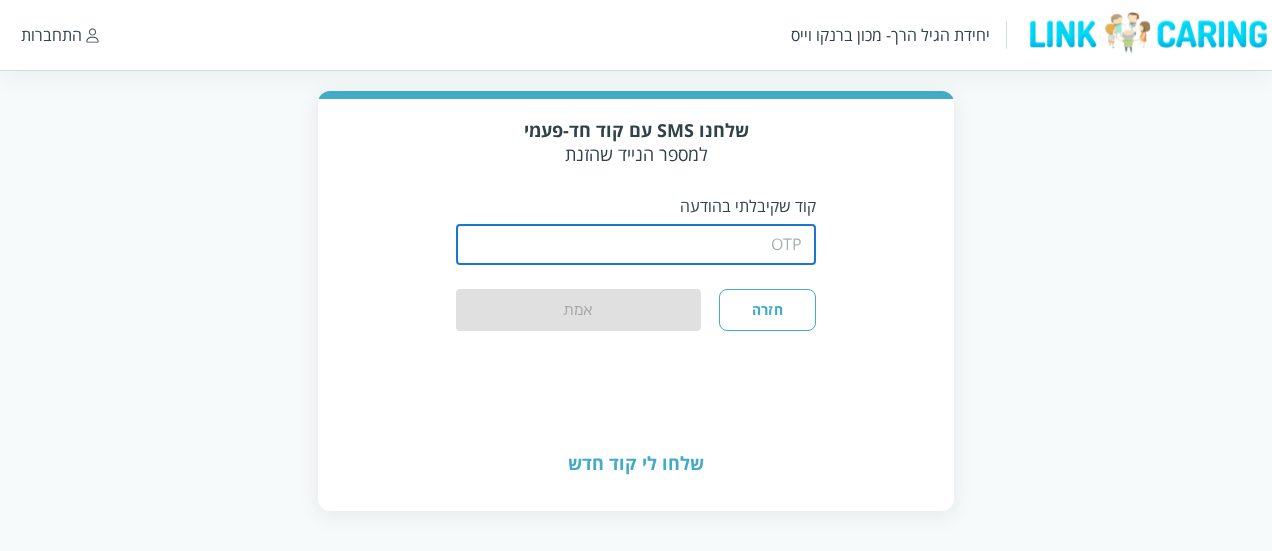 click at bounding box center [636, 245] 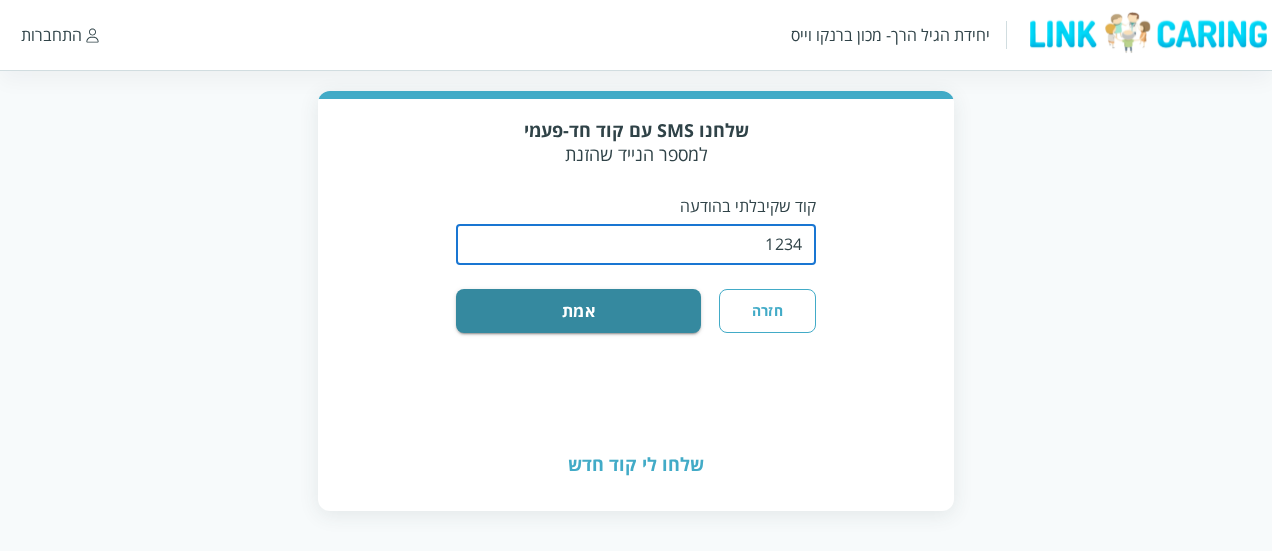 type on "1234" 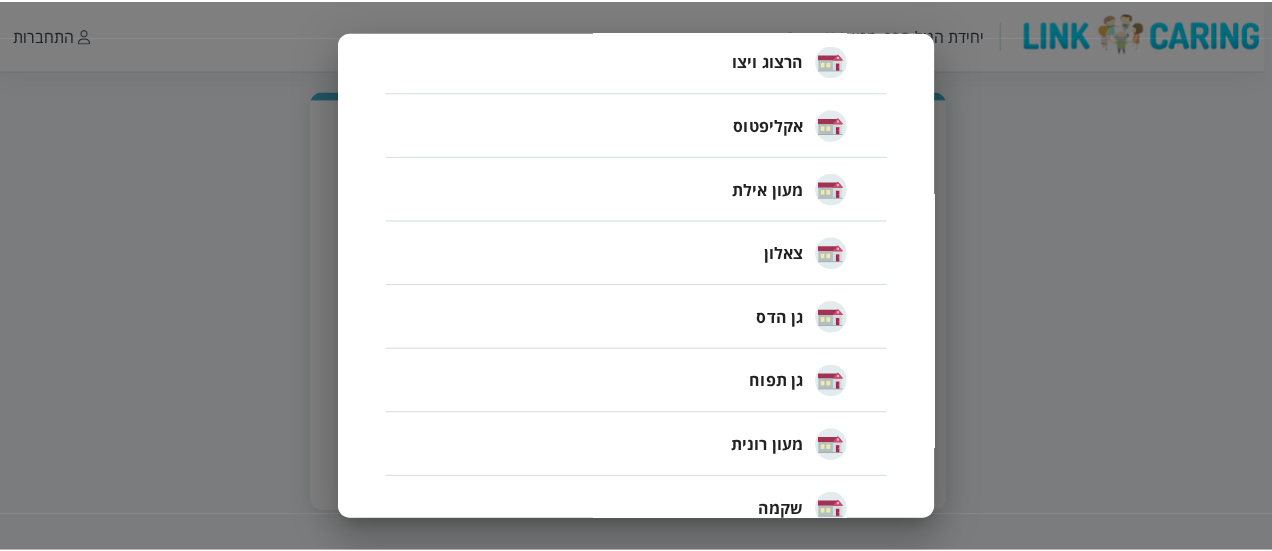 scroll, scrollTop: 988, scrollLeft: 0, axis: vertical 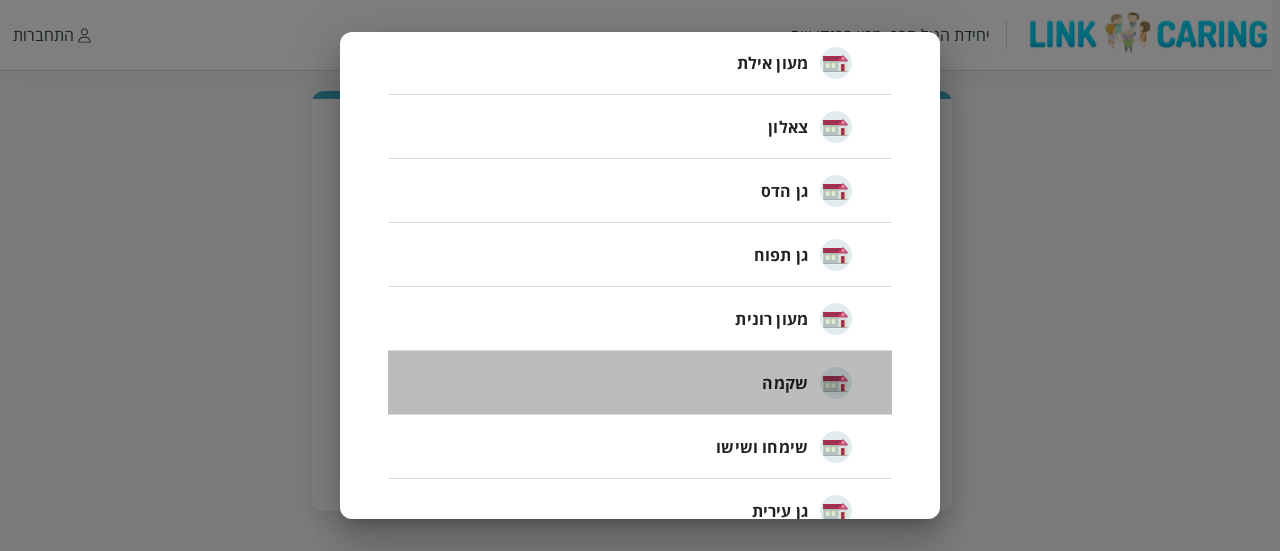 click on "שקמה" at bounding box center [785, 383] 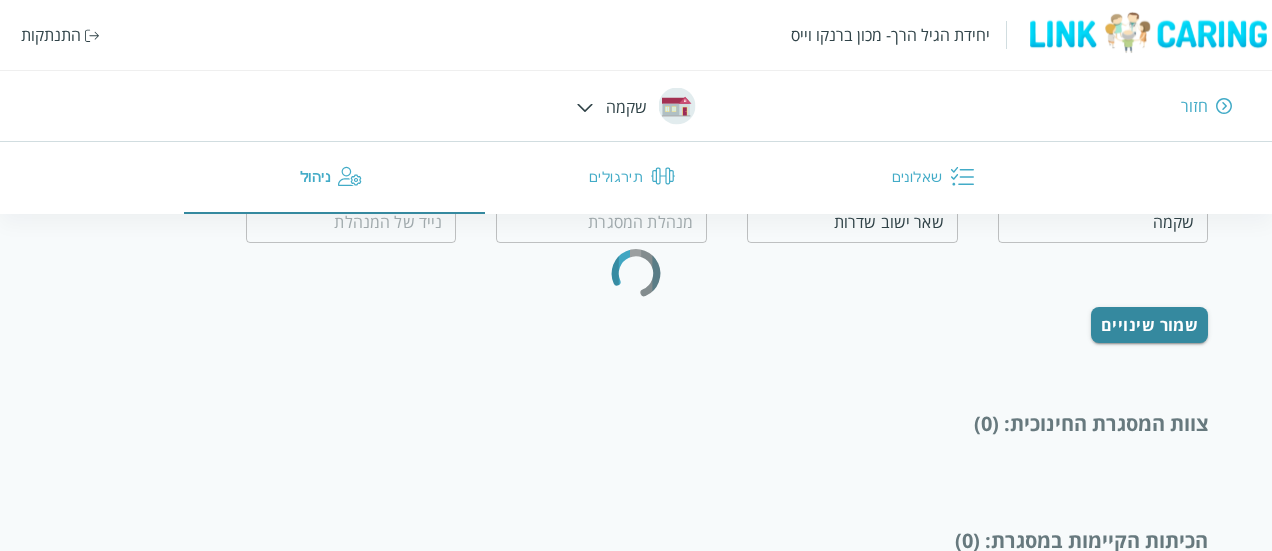 scroll, scrollTop: 160, scrollLeft: 0, axis: vertical 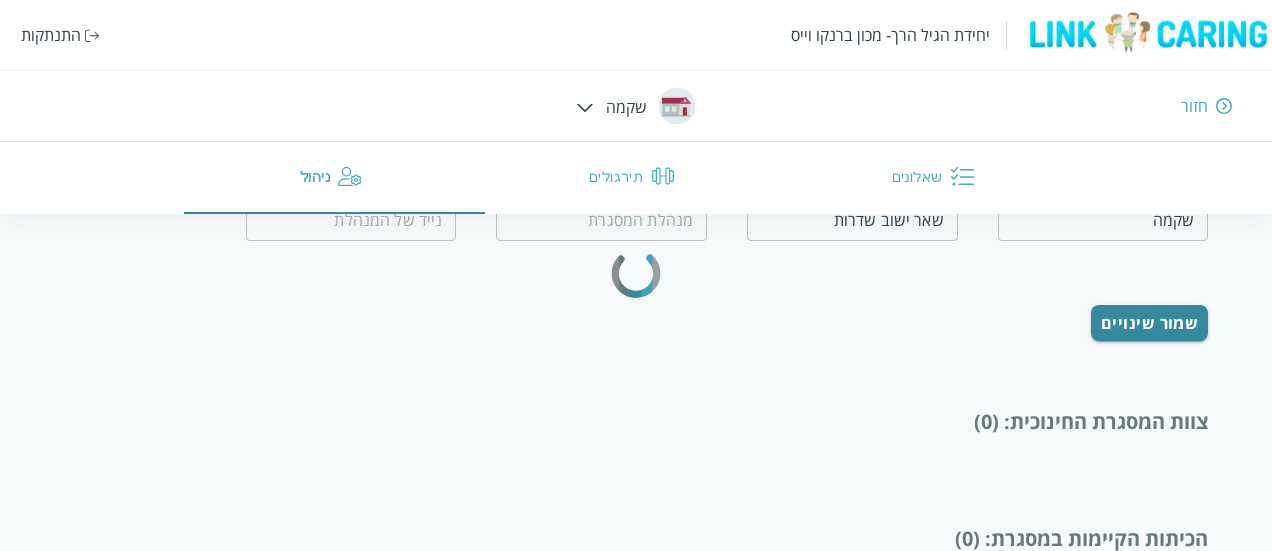 type on "אליה מנהלת" 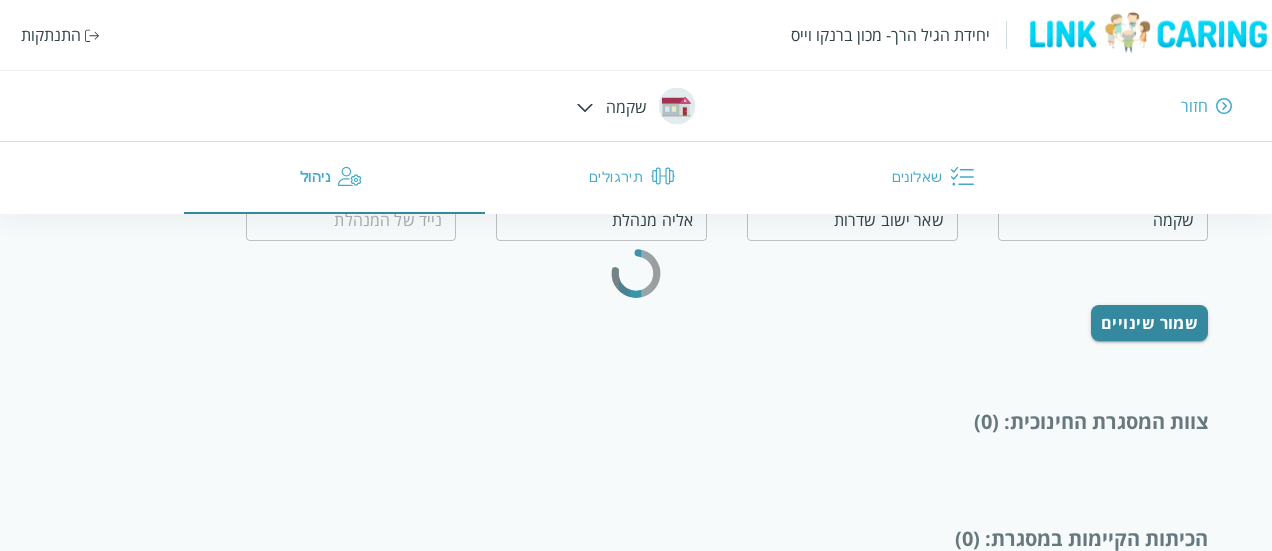 type on "0505772511" 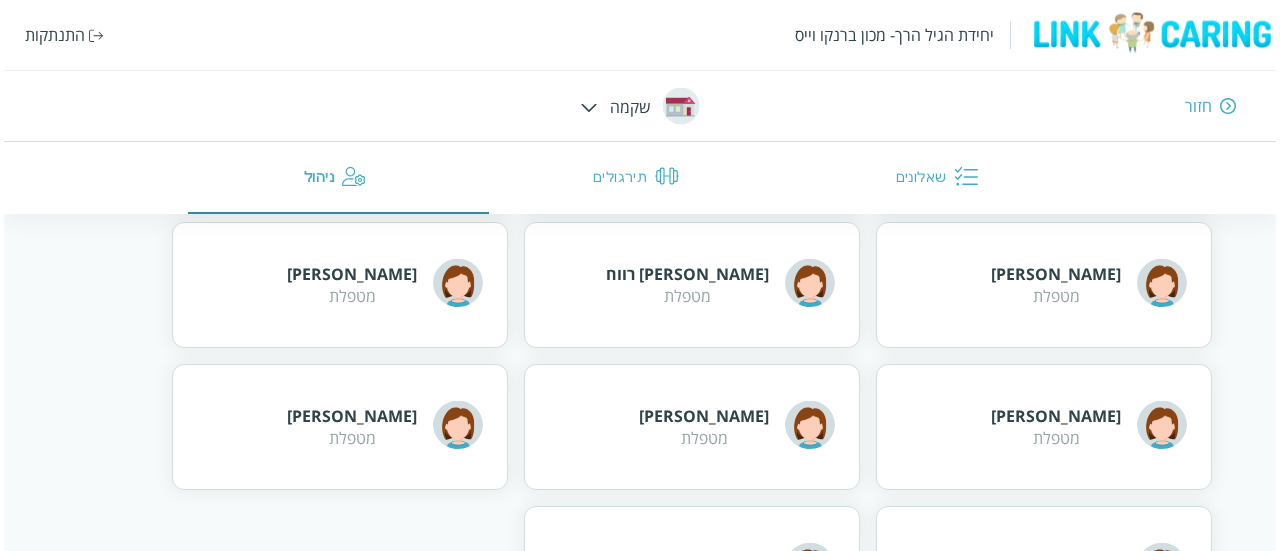 scroll, scrollTop: 1095, scrollLeft: 0, axis: vertical 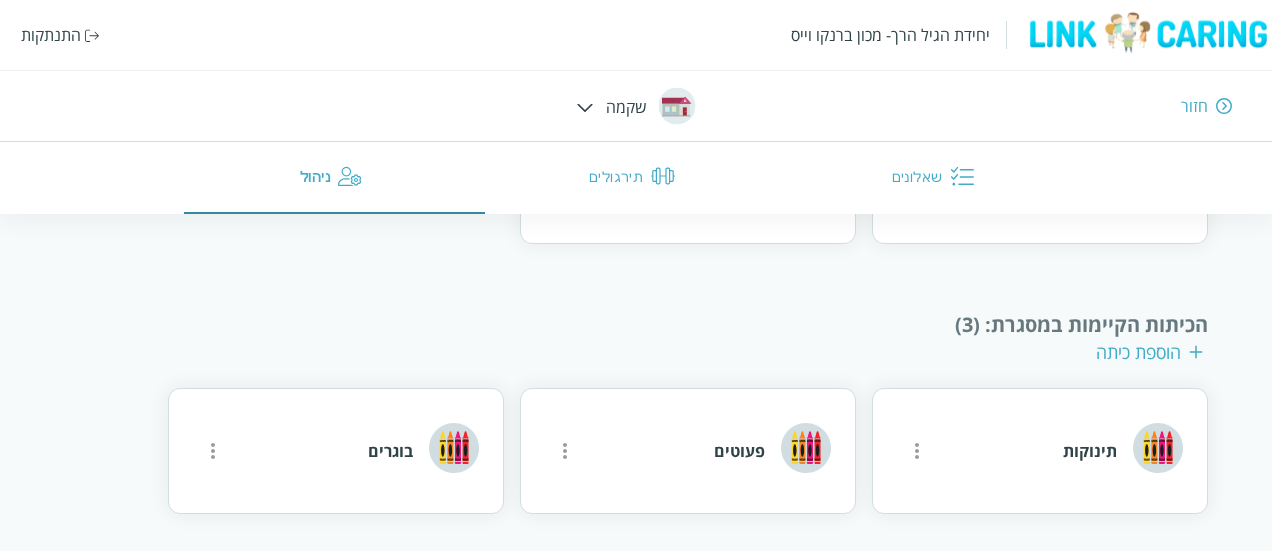 click 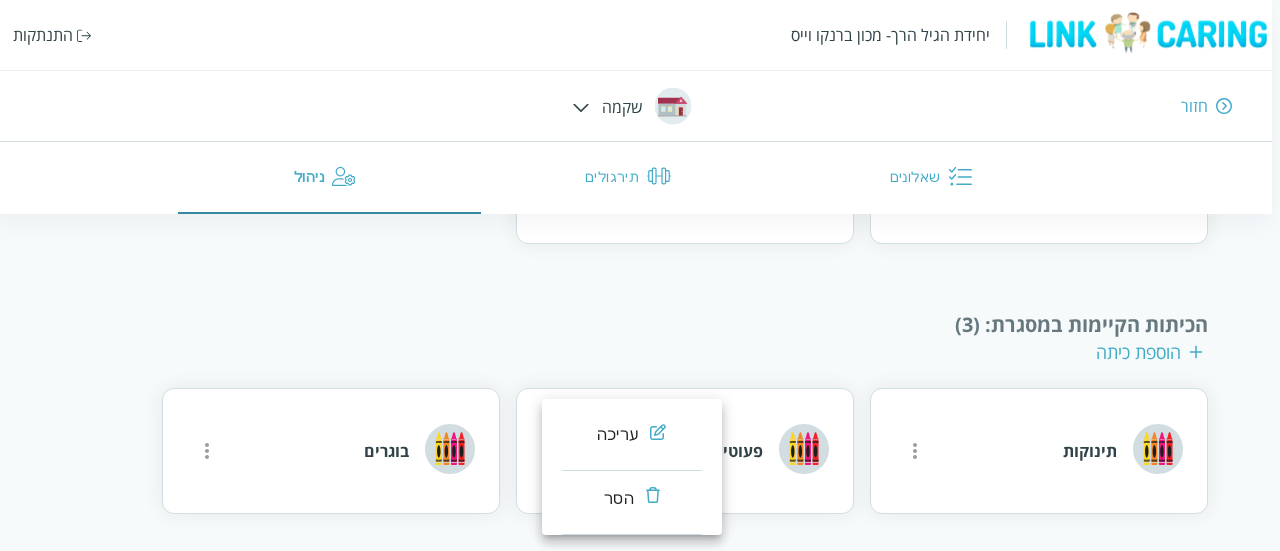 click on "עריכה" at bounding box center [632, 439] 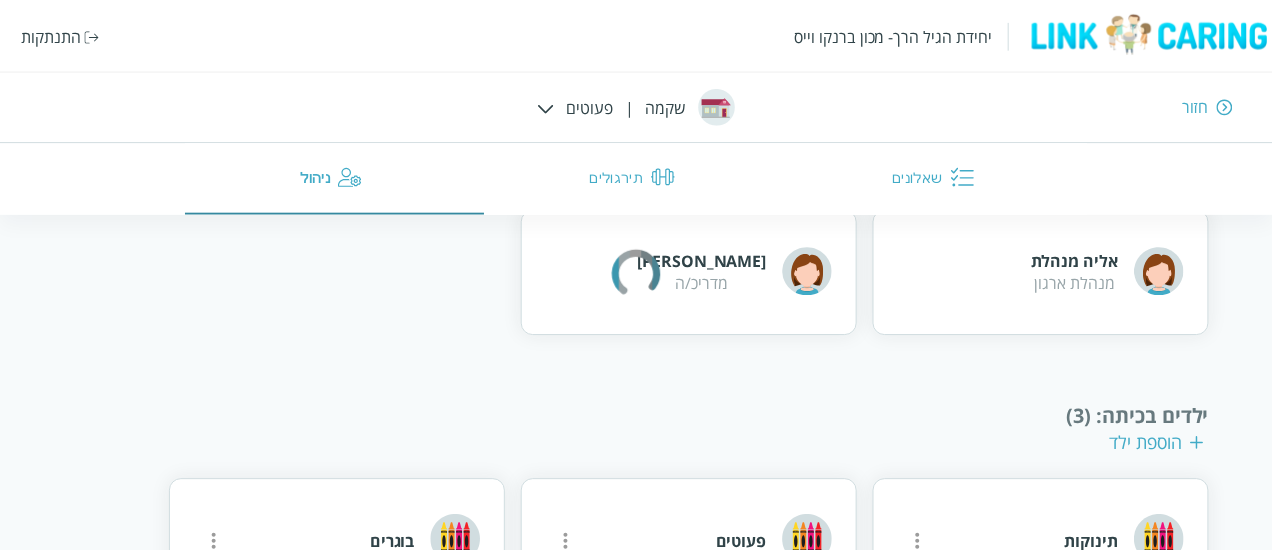 scroll, scrollTop: 1186, scrollLeft: 0, axis: vertical 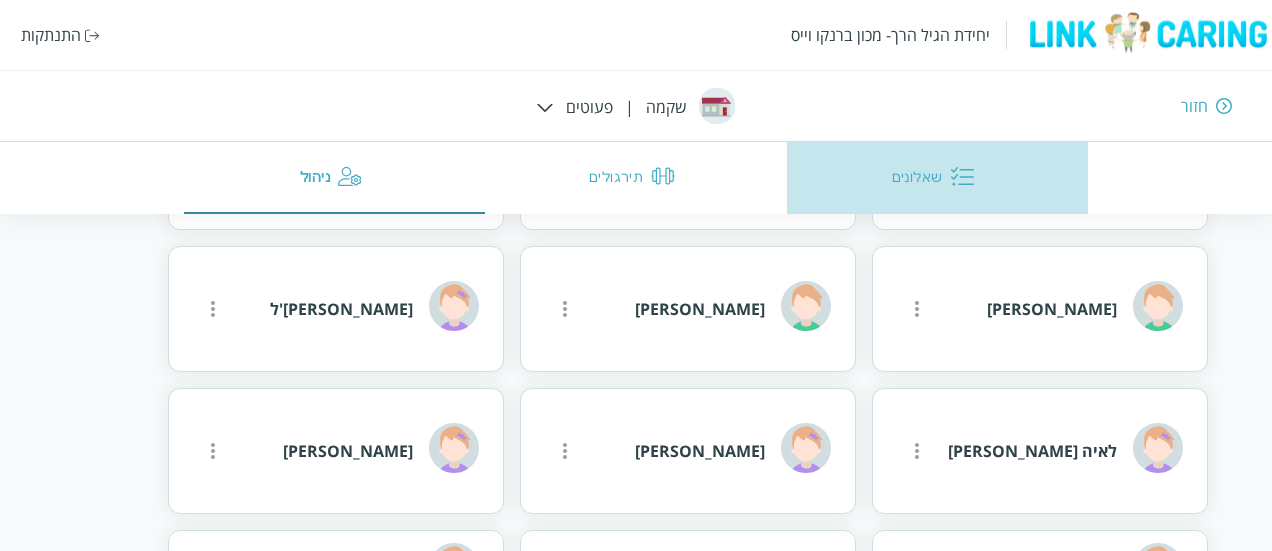 click on "שאלונים" at bounding box center (937, 178) 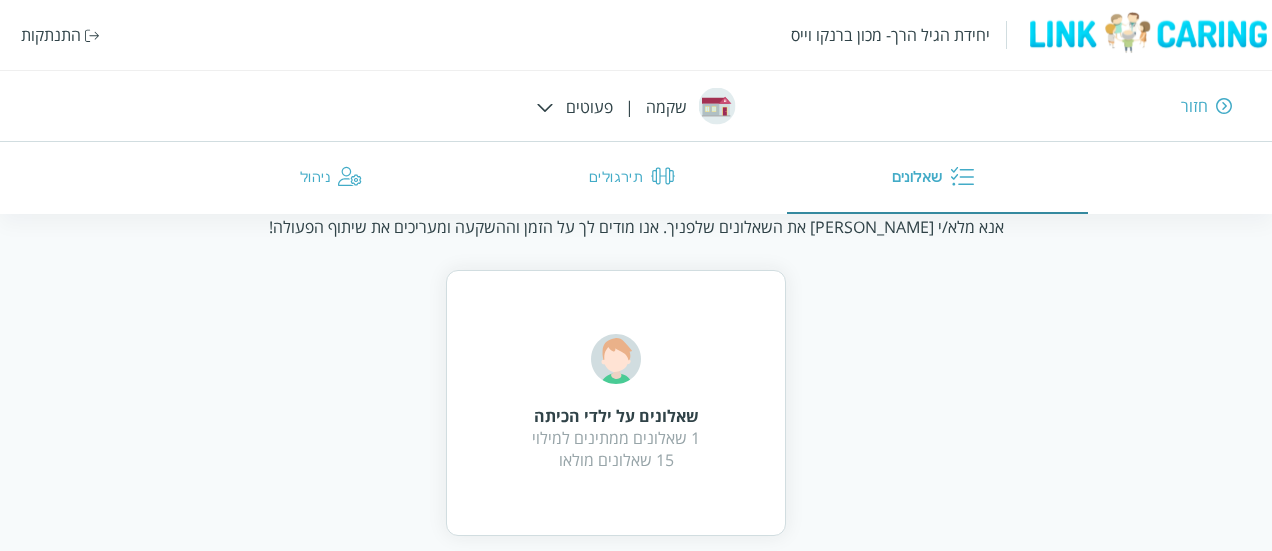 scroll, scrollTop: 73, scrollLeft: 0, axis: vertical 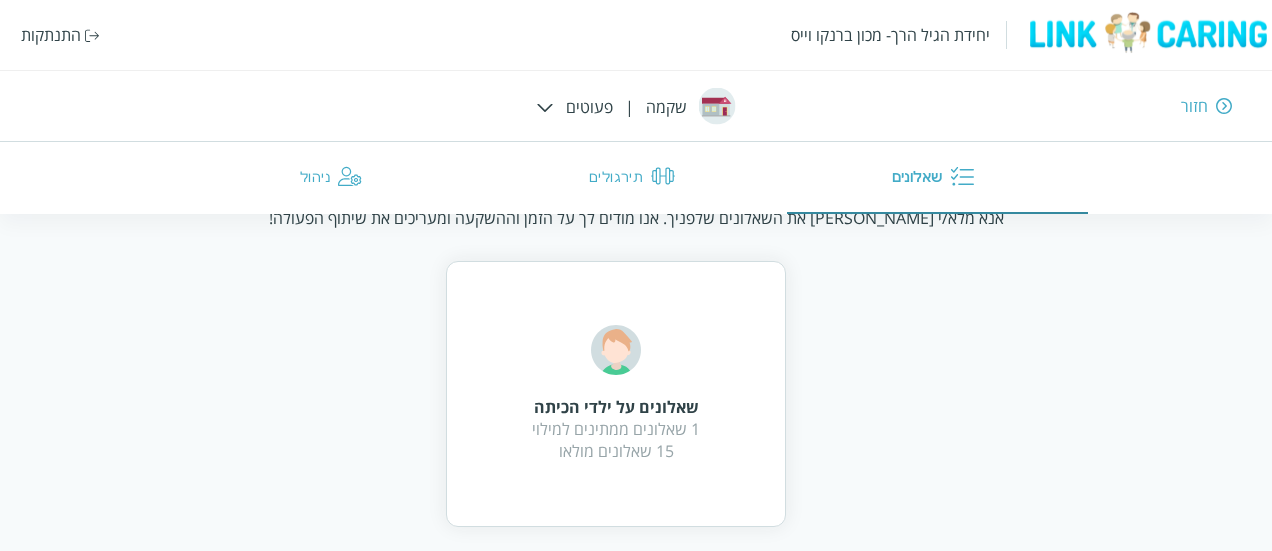click on "שאלונים על ילדי הכיתה 1 שאלונים  ממתינים למילוי 15 שאלונים מולאו" at bounding box center [616, 394] 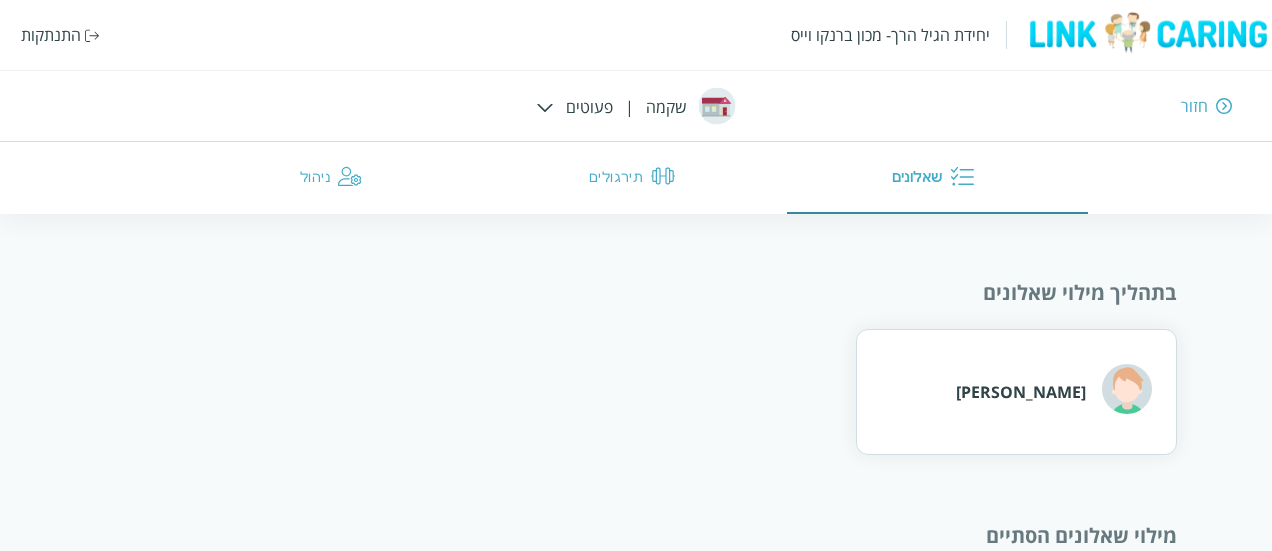 scroll, scrollTop: 103, scrollLeft: 0, axis: vertical 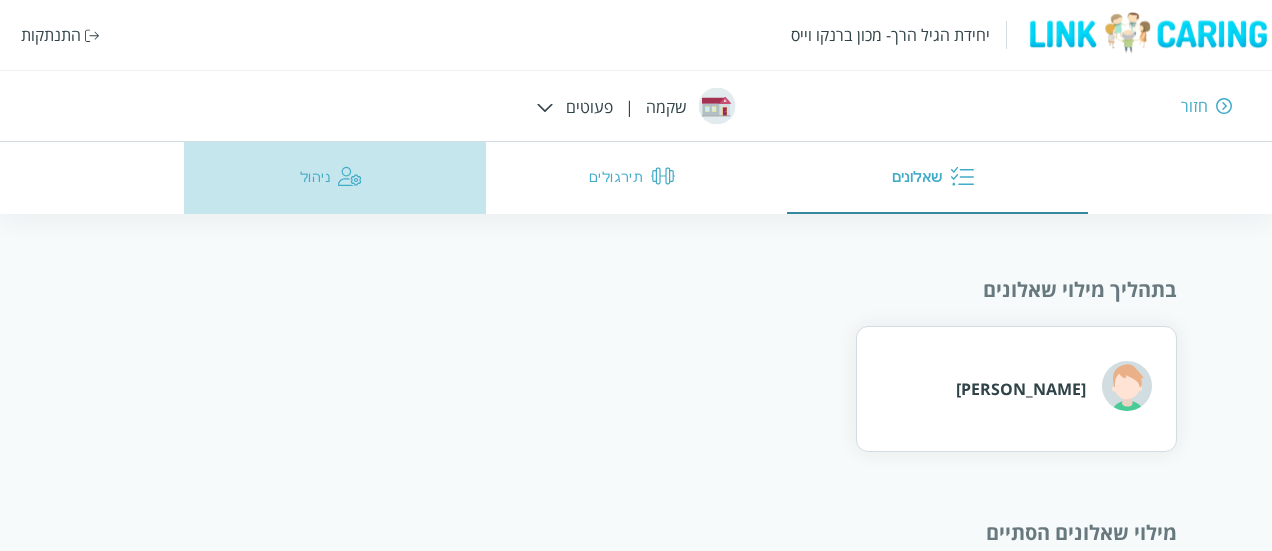 click on "ניהול" at bounding box center (334, 178) 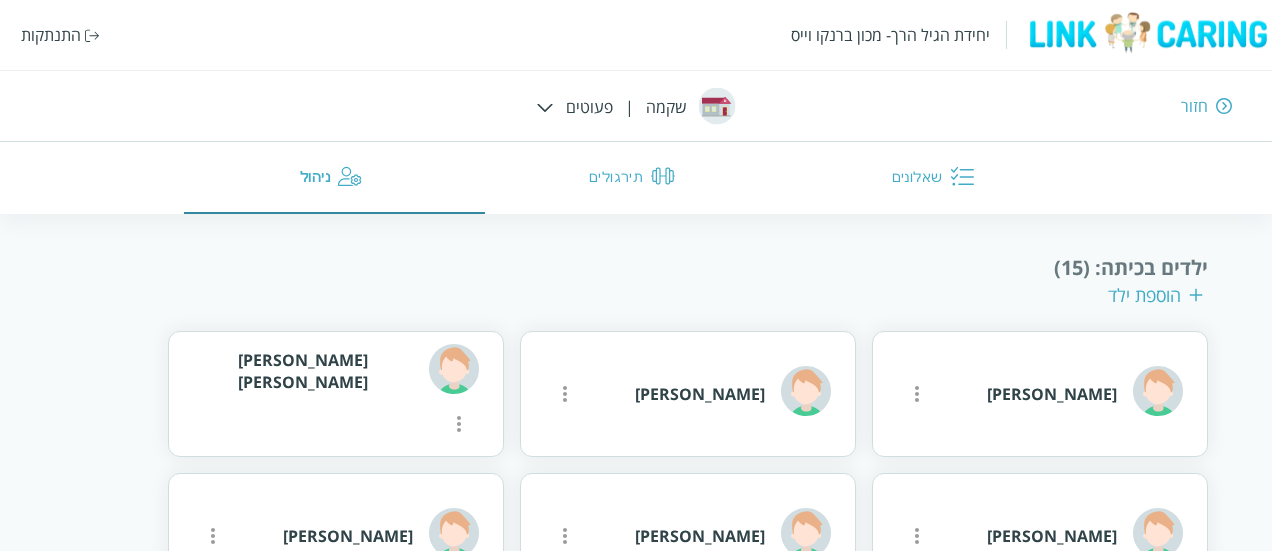 scroll, scrollTop: 507, scrollLeft: 0, axis: vertical 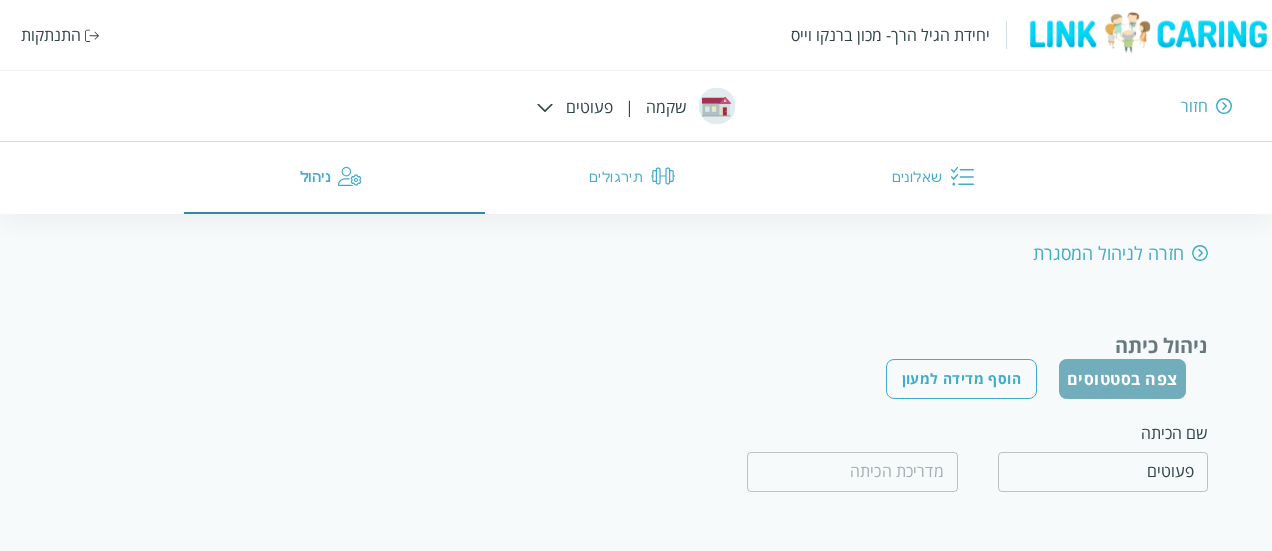 click on "צפה בסטטוסים" at bounding box center (1122, 379) 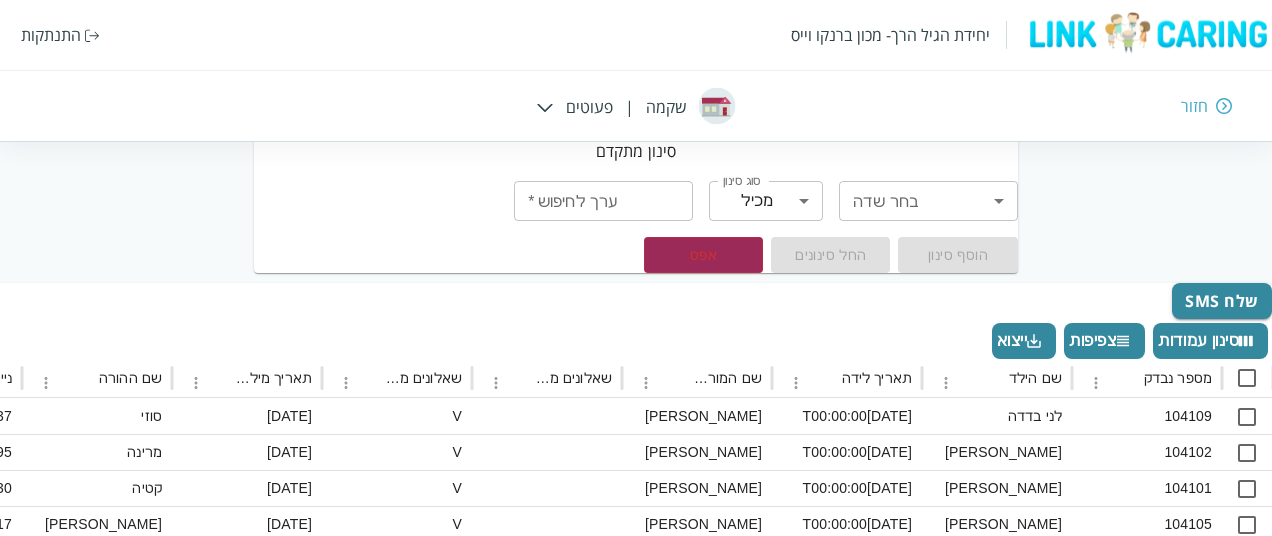 scroll, scrollTop: 150, scrollLeft: 0, axis: vertical 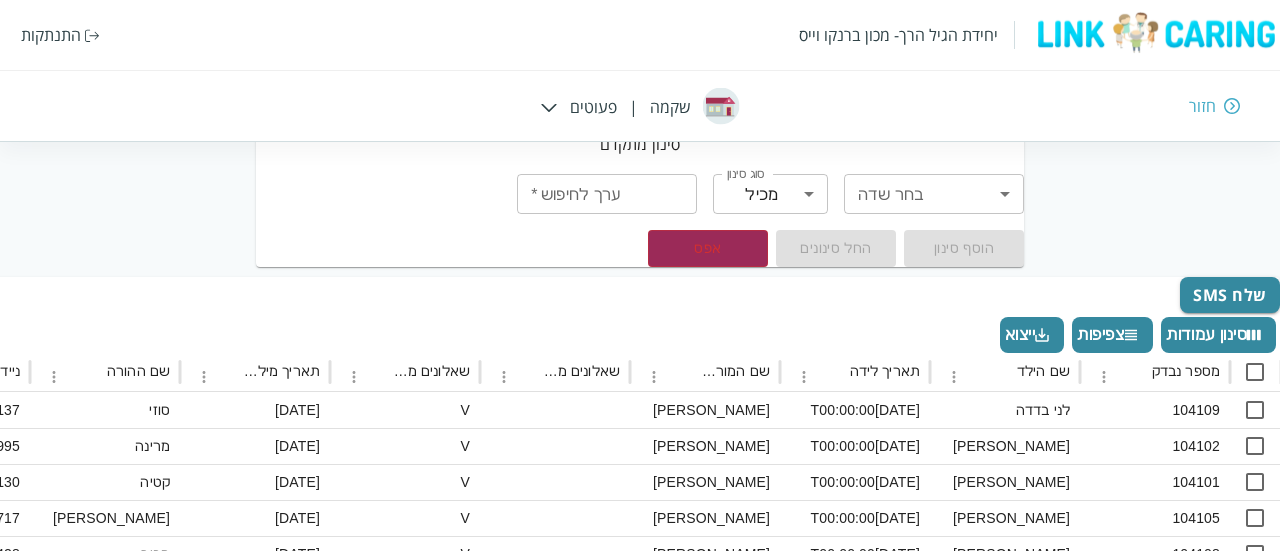 click on "יחידת הגיל הרך- מכון [PERSON_NAME] התנתקות חזור שקמה | פעוטים מנהלות אנשי צוות ילדים סינון מתקדם בחר שדה ​ בחר שדה סוג סינון מכיל contains סוג סינון ערך לחיפוש   * ערך לחיפוש   * הוסף סינון החל סינונים אפס שלח SMS   סינון עמודות  צפיפות ייצוא מספר נבדק שם הילד תאריך לידה שם המורה במסגרת שאלונים מלאים חלקיים שאלונים מלאים תאריך מילוי שאלונים שם ההורה נייד אימייל ההורה ParentChildQstFull שאלונים אישיים מלאים שאלונים מלאים חלקיים תאריך מילוי שאלונים GiftCard שם הכיתה שם המסגרת 104109 [PERSON_NAME] בדדה    [DATE]T00:00:00 [PERSON_NAME] V [DATE] [PERSON_NAME] 0548327137 V V [DATE]T08:28:48.463 V בוגרים אקליפטוס 104102 [PERSON_NAME]    V" at bounding box center (640, 514) 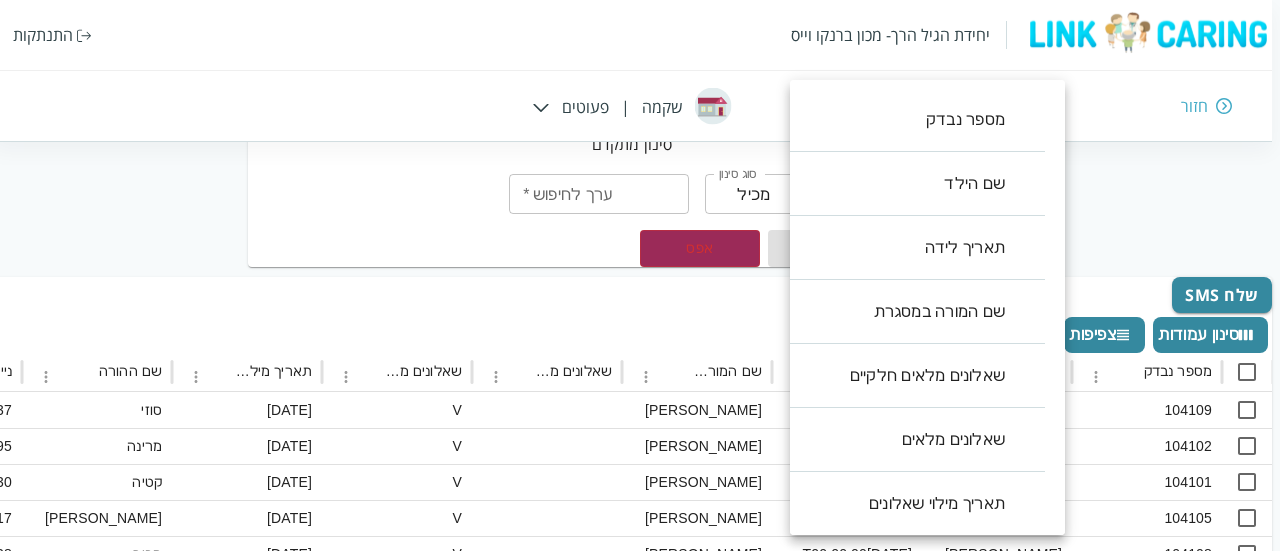 click at bounding box center (640, 275) 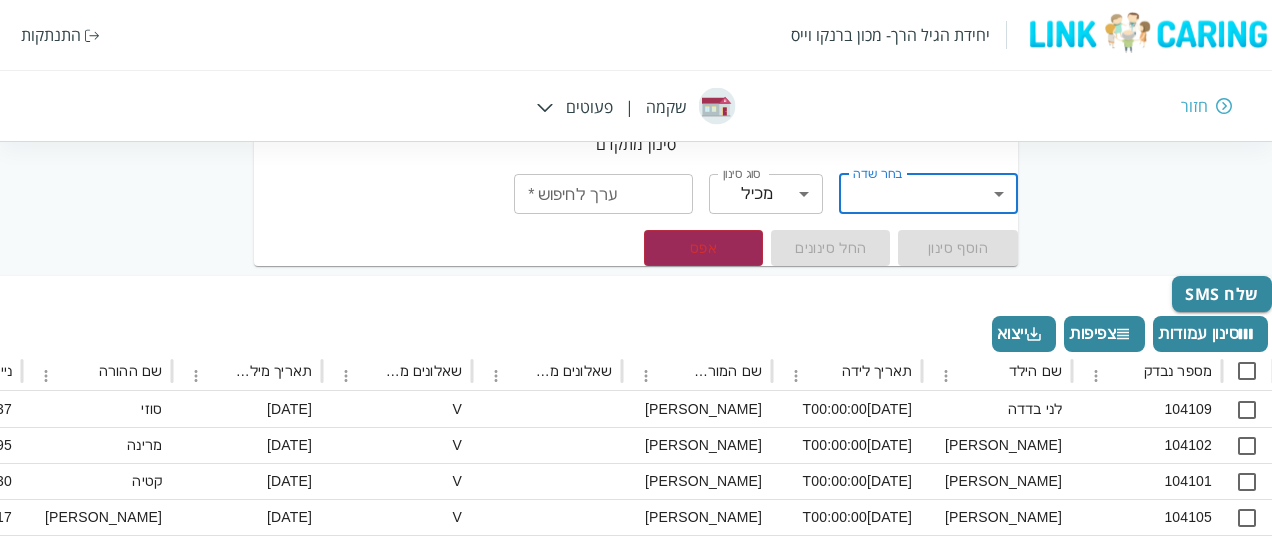scroll, scrollTop: 0, scrollLeft: 0, axis: both 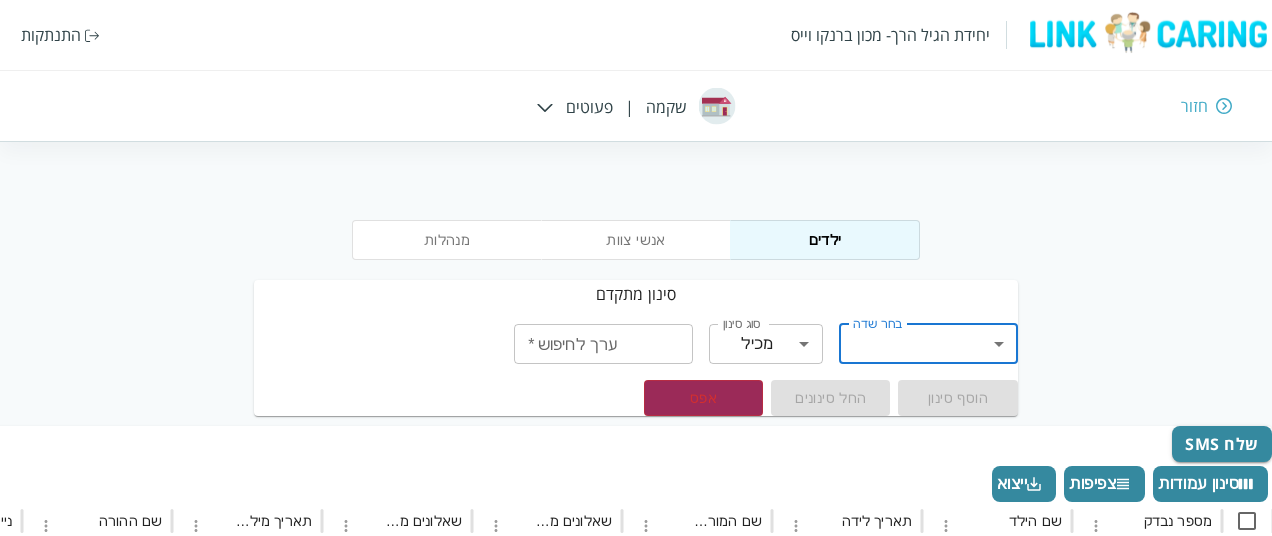 click on "אנשי צוות" at bounding box center [636, 240] 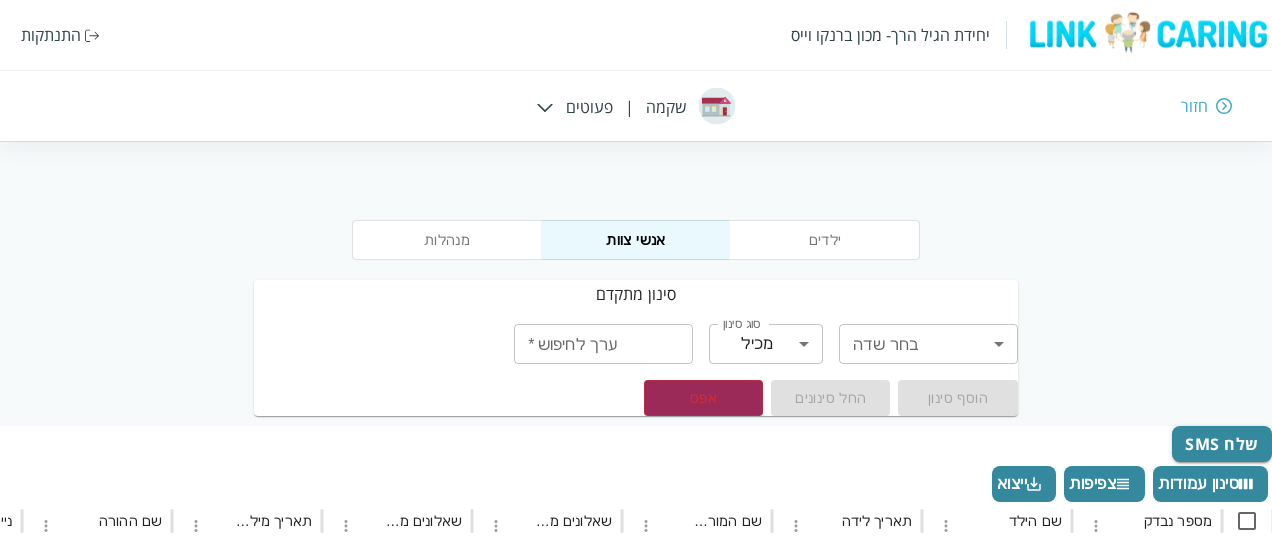 click on "יחידת הגיל הרך- מכון [PERSON_NAME] התנתקות חזור שקמה | פעוטים מנהלות אנשי צוות ילדים סינון מתקדם בחר שדה ​ בחר שדה סוג סינון מכיל contains סוג סינון ערך לחיפוש   * ערך לחיפוש   * הוסף סינון החל סינונים אפס שלח SMS   סינון עמודות  צפיפות ייצוא מספר נבדק שם הילד תאריך לידה שם המורה במסגרת שאלונים מלאים חלקיים שאלונים מלאים תאריך מילוי שאלונים שם ההורה נייד אימייל ההורה ParentChildQstFull שאלונים אישיים מלאים שאלונים מלאים חלקיים תאריך מילוי שאלונים GiftCard שם הכיתה שם המסגרת 104109 [PERSON_NAME] בדדה    [DATE]T00:00:00 [PERSON_NAME] V [DATE] [PERSON_NAME] 0548327137 V V [DATE]T08:28:48.463 V בוגרים אקליפטוס 104102 [PERSON_NAME]    V" at bounding box center [636, 664] 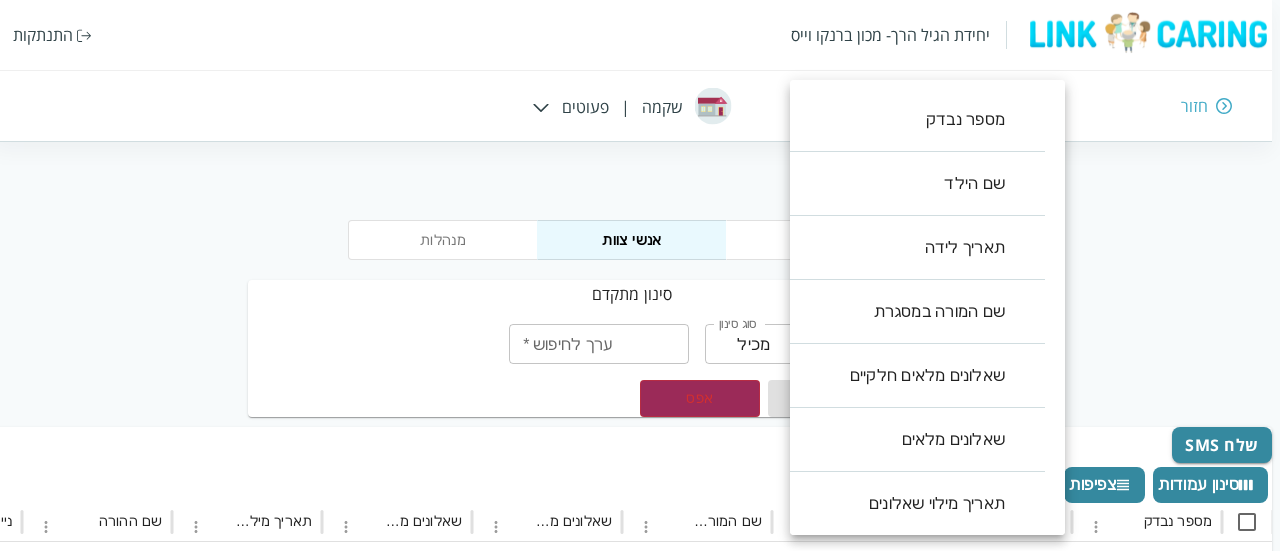 click on "שם המורה במסגרת" at bounding box center [907, 312] 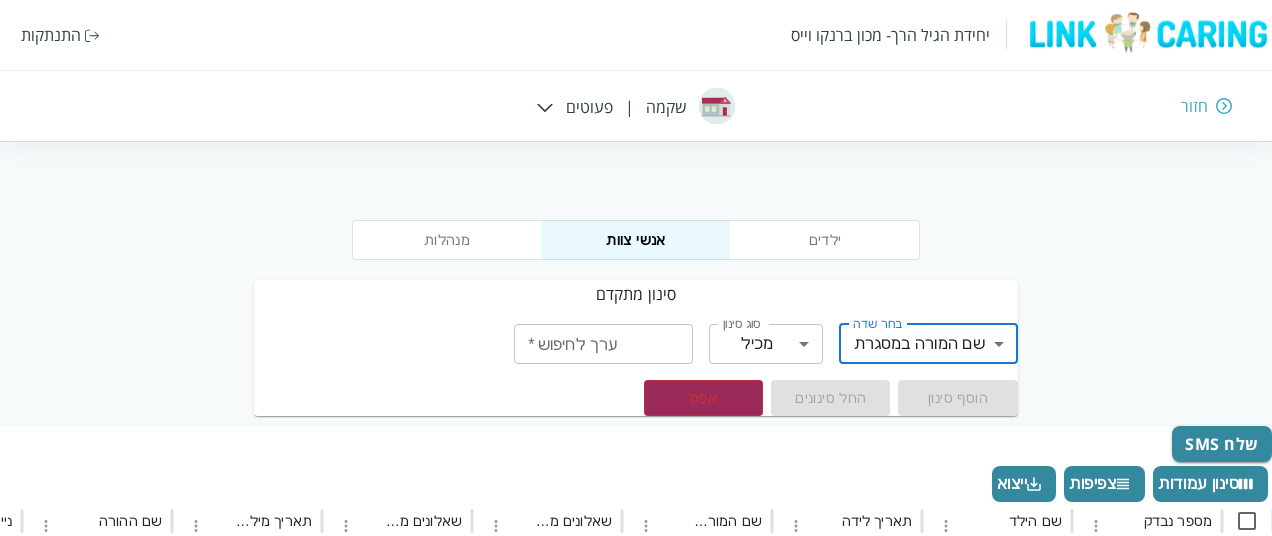 click on "ערך לחיפוש   *" at bounding box center [603, 344] 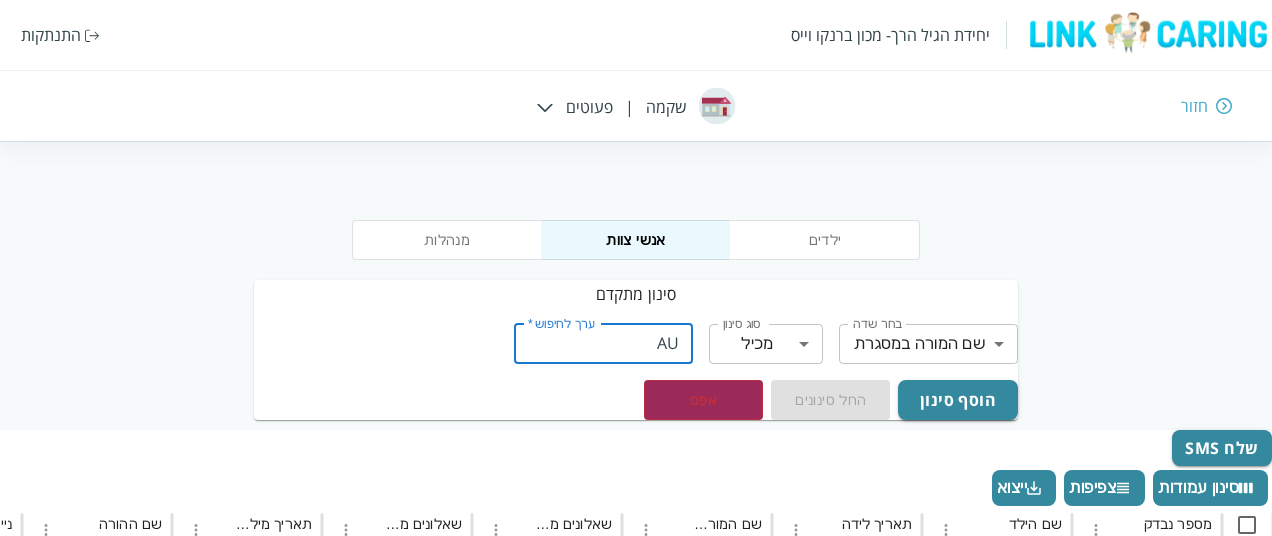 type on "A" 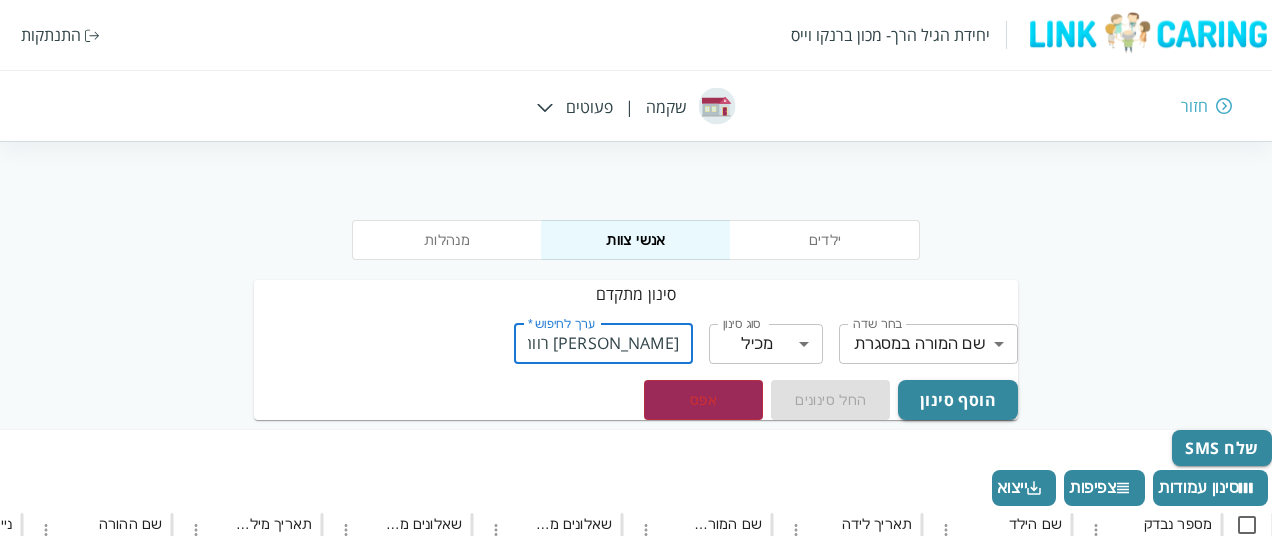 type on "[PERSON_NAME] רווח" 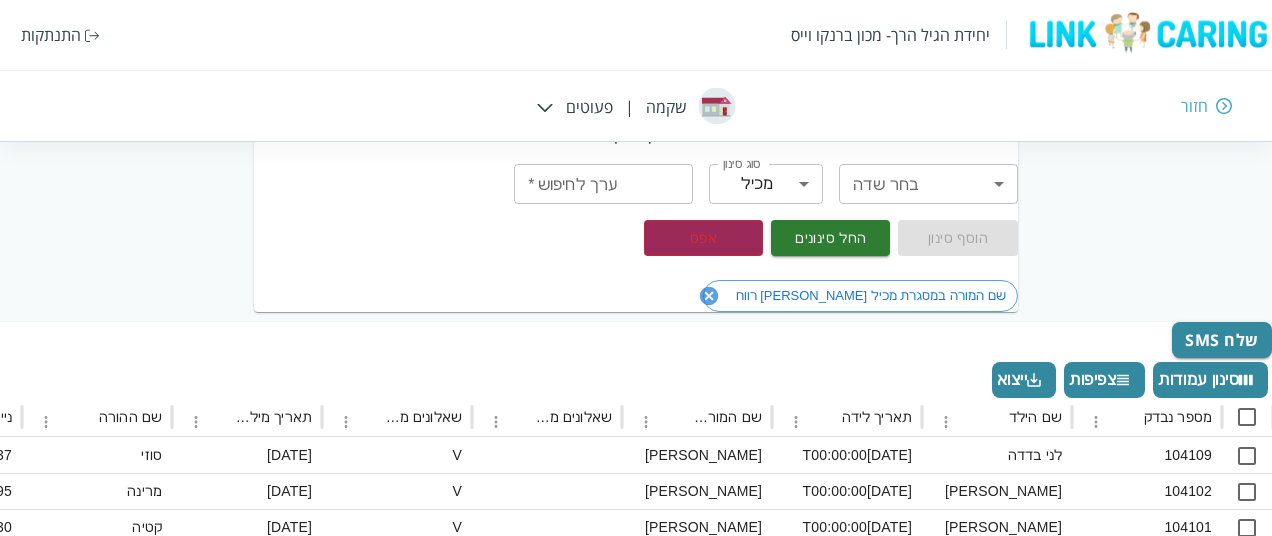 scroll, scrollTop: 159, scrollLeft: 0, axis: vertical 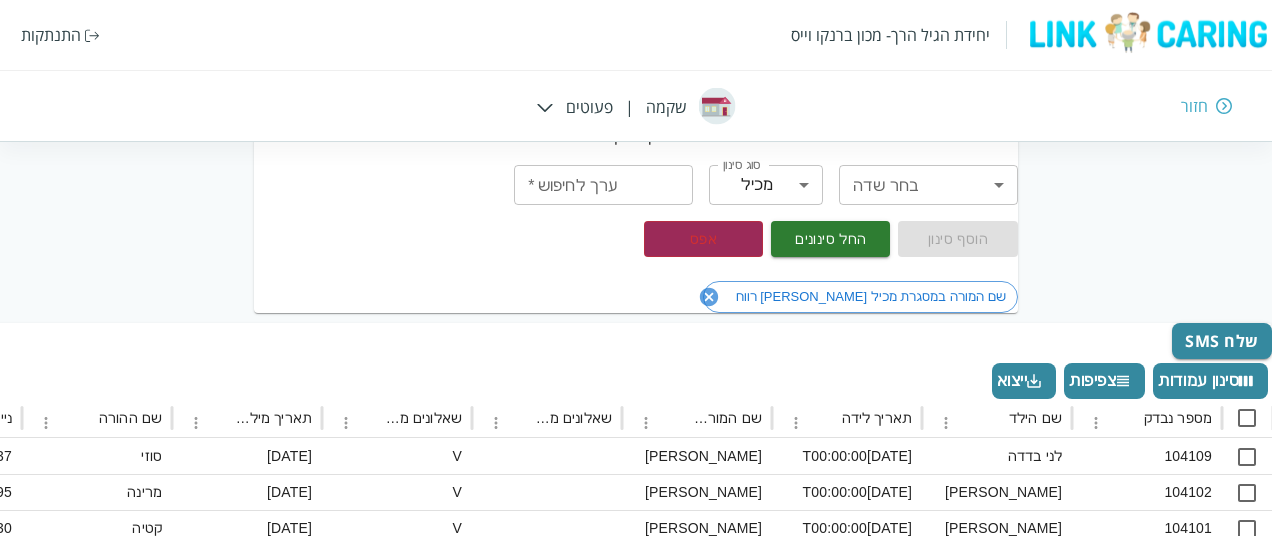 click on "החל סינונים" at bounding box center [830, 239] 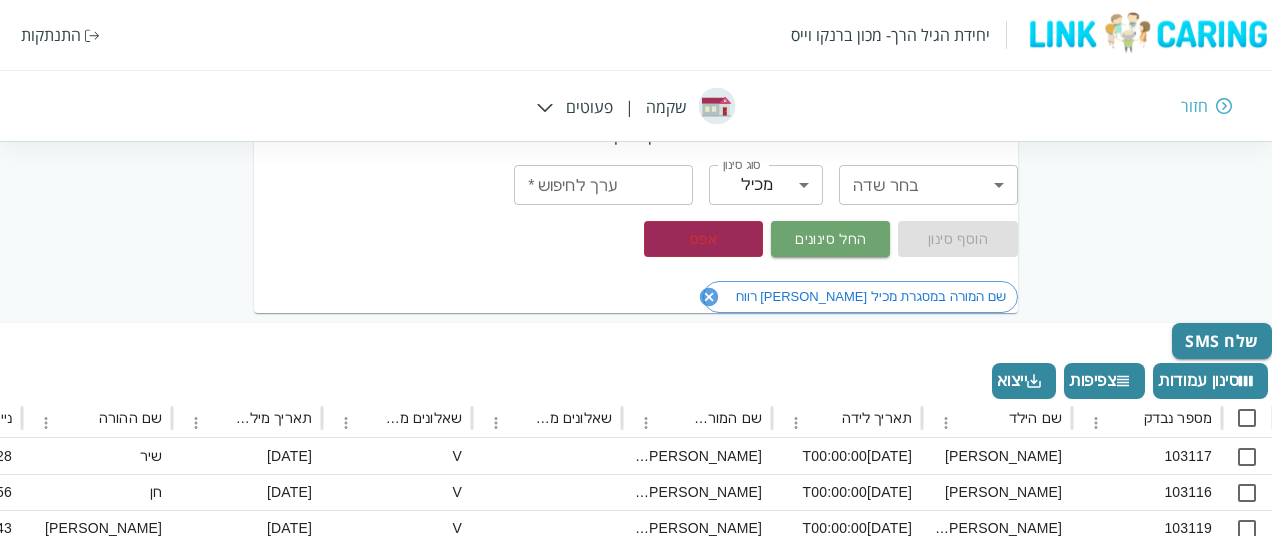 click on "החל סינונים" at bounding box center (830, 239) 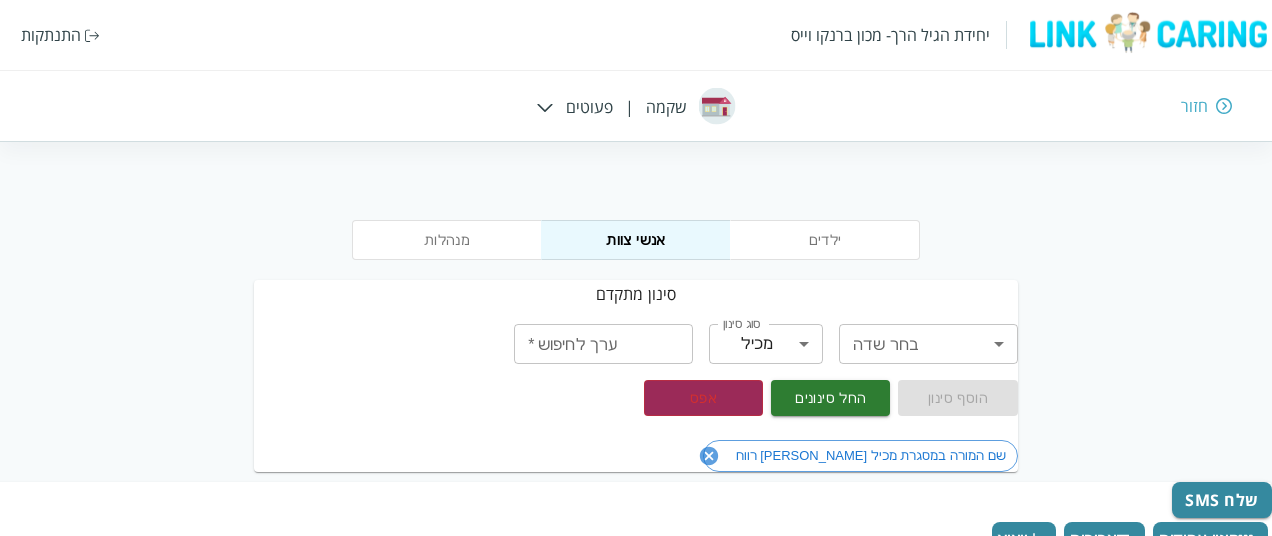scroll, scrollTop: 1, scrollLeft: 0, axis: vertical 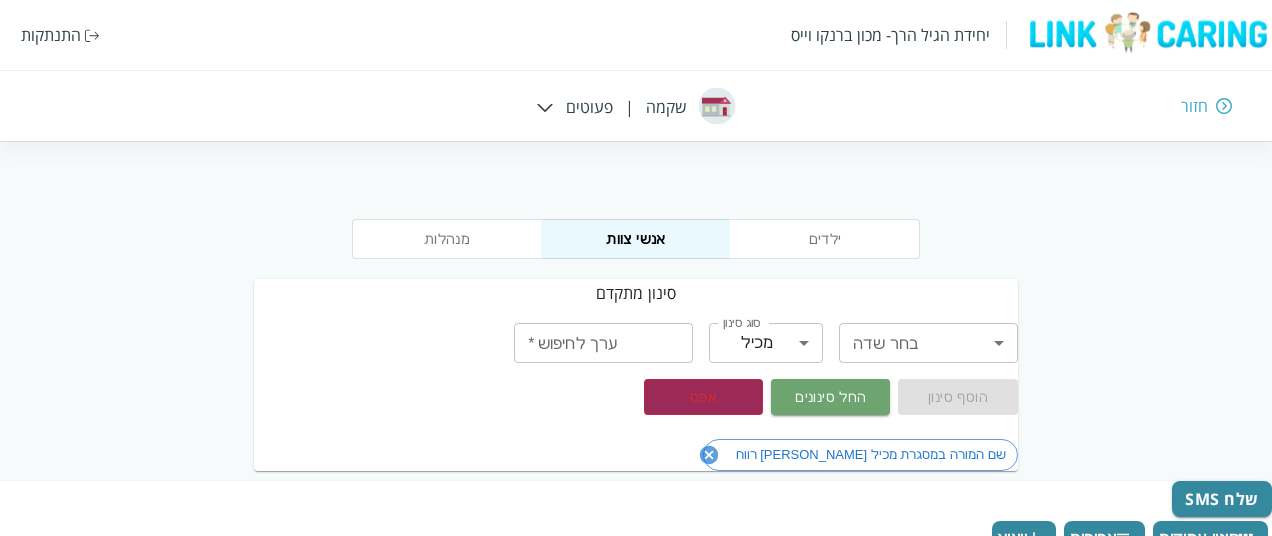 click on "החל סינונים" at bounding box center (830, 397) 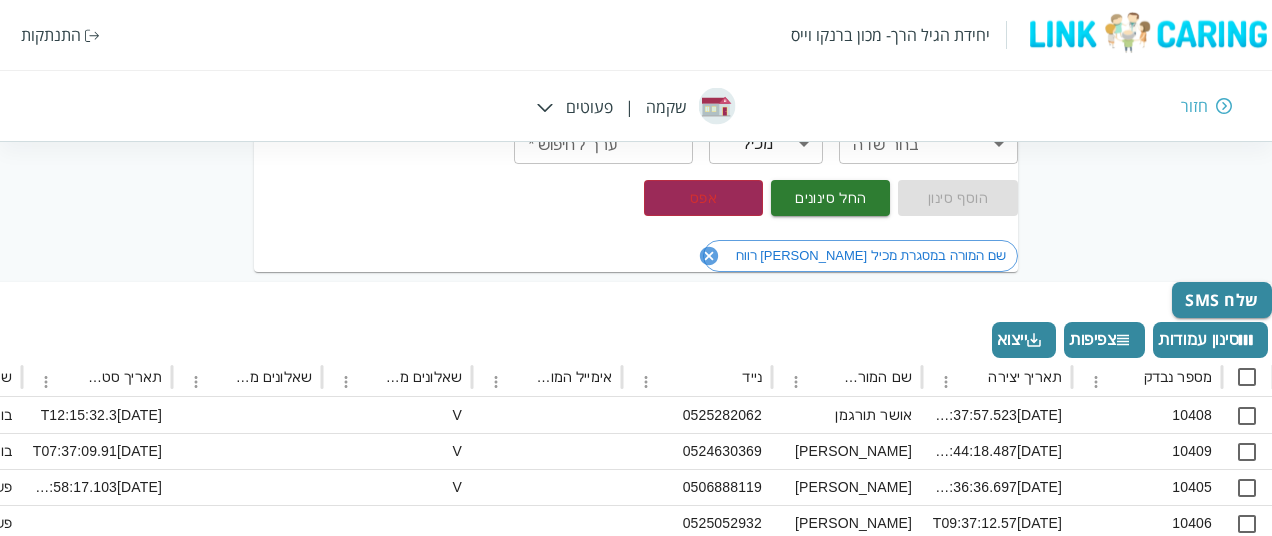 scroll, scrollTop: 0, scrollLeft: 0, axis: both 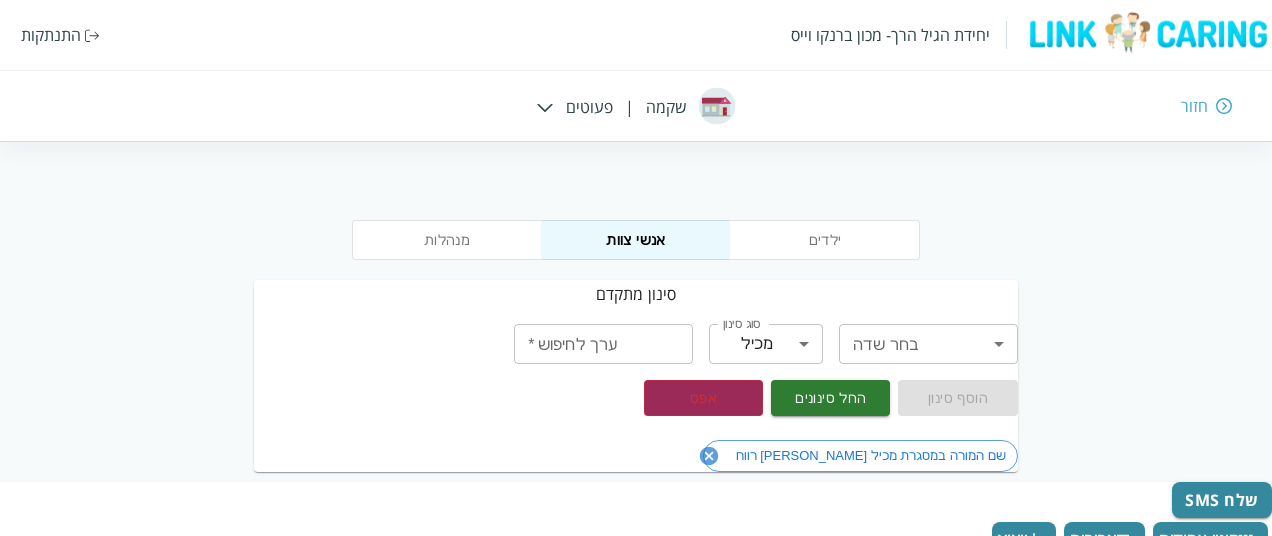 click on "החל סינונים" at bounding box center (830, 398) 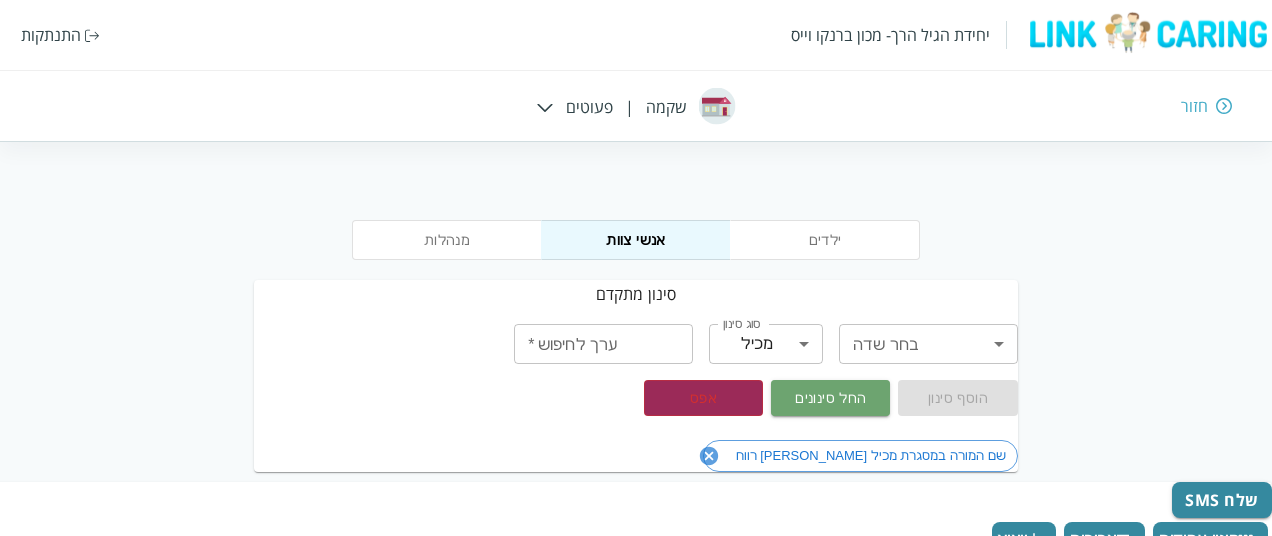 click on "החל סינונים" at bounding box center (830, 398) 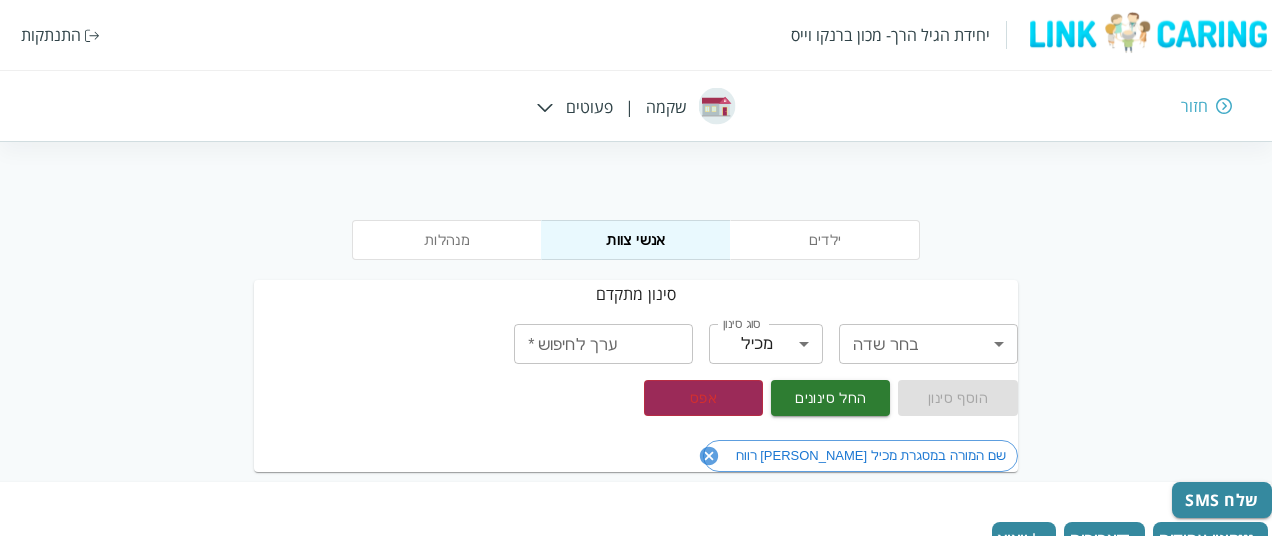 click 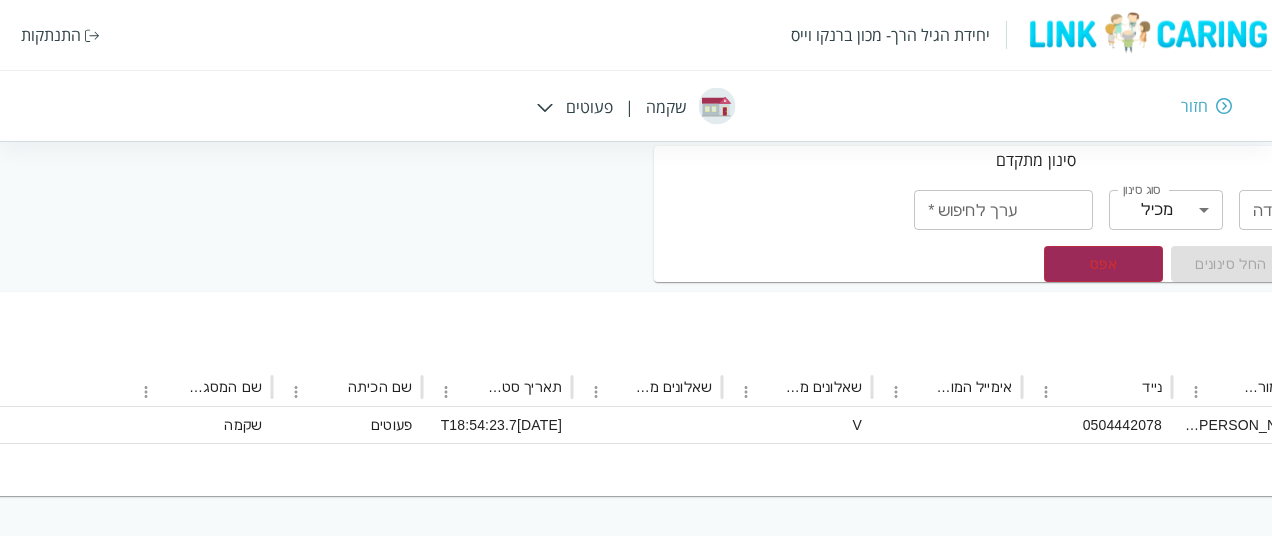 scroll, scrollTop: 134, scrollLeft: 0, axis: vertical 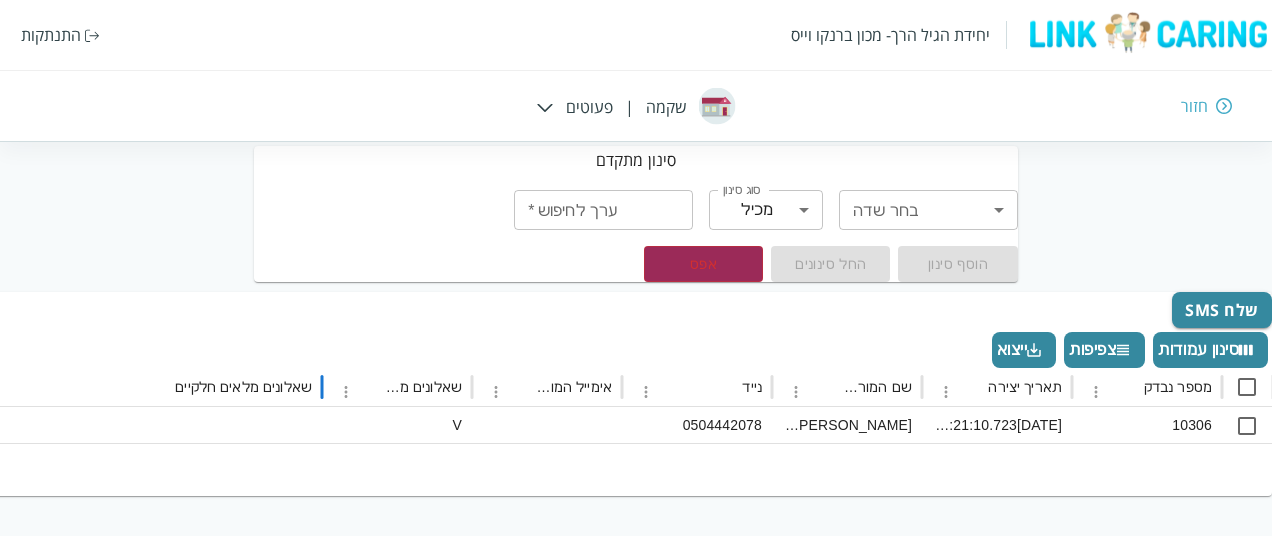 drag, startPoint x: 321, startPoint y: 382, endPoint x: 257, endPoint y: 428, distance: 78.81624 